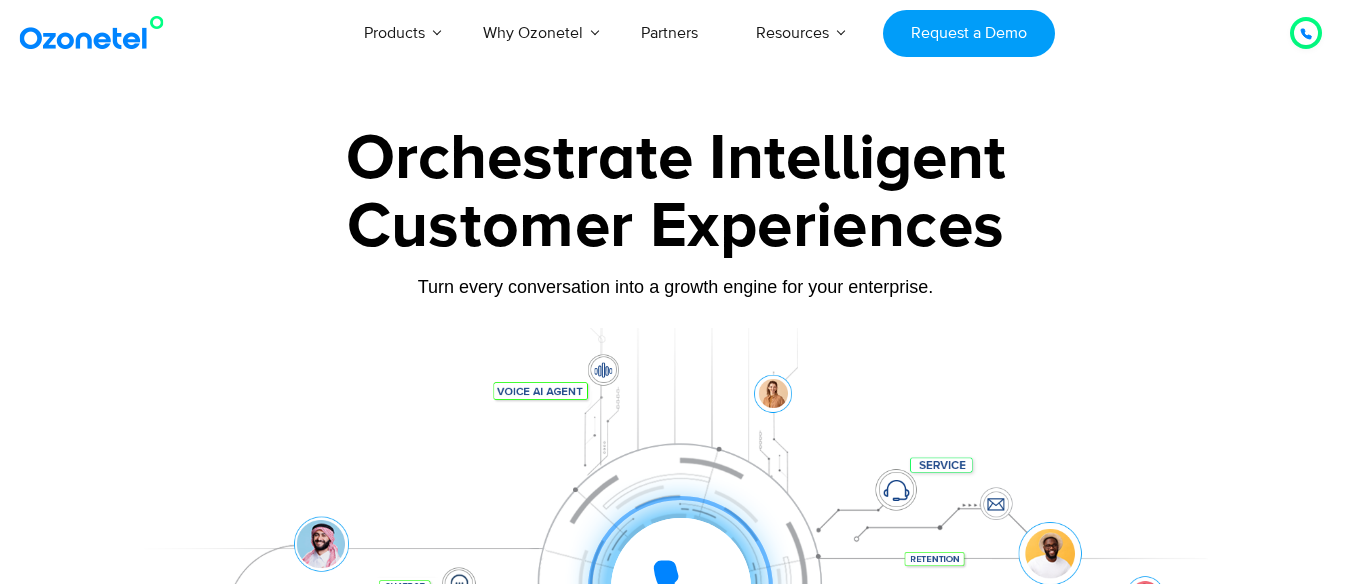 scroll, scrollTop: 100, scrollLeft: 0, axis: vertical 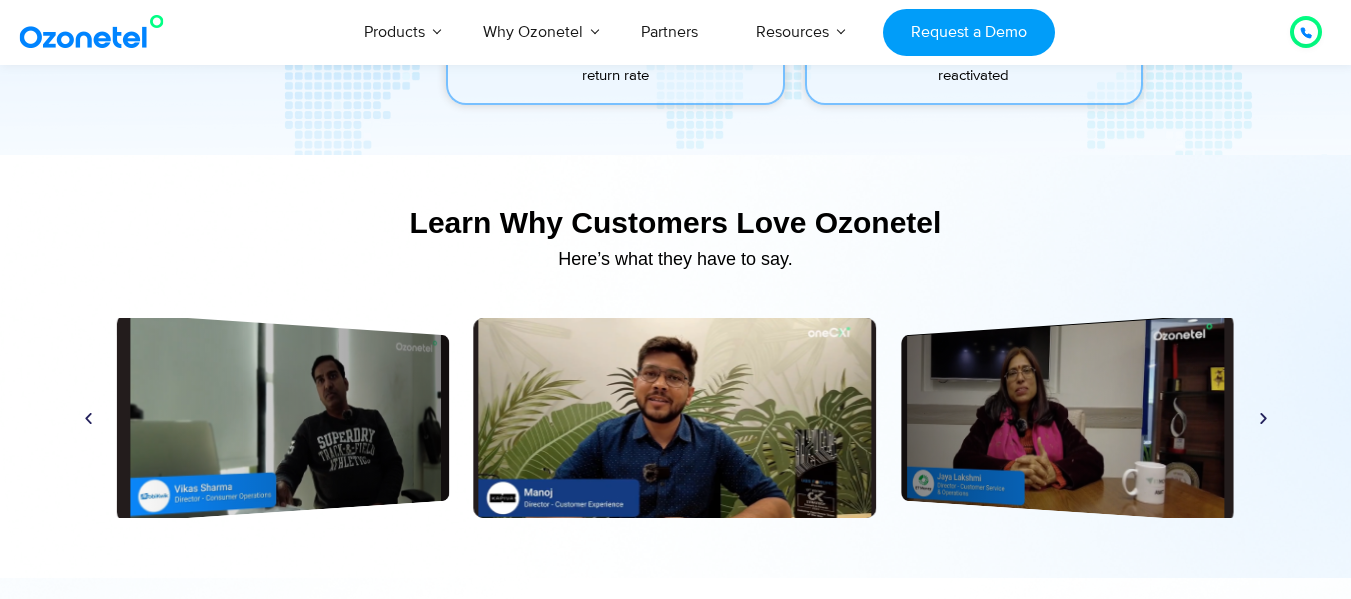 click at bounding box center [1263, 418] 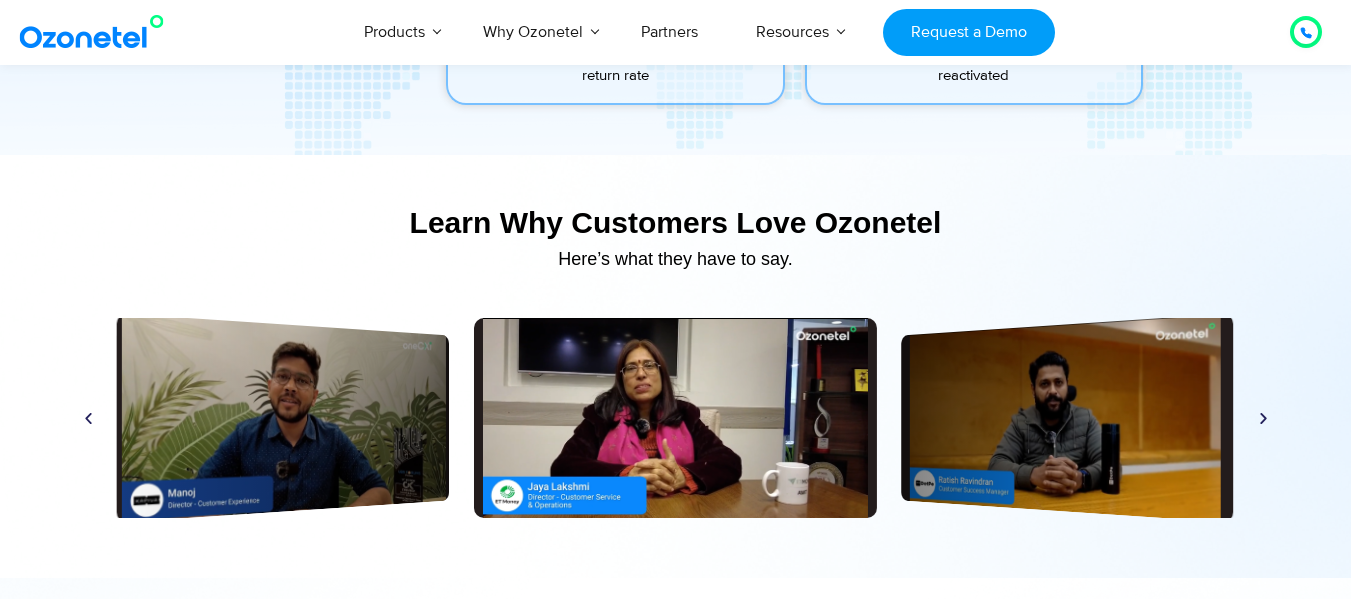 click on "Play
Play
Play
Play
Play
Play
Play
Play
Play
Play
Play
Play" at bounding box center (676, 418) 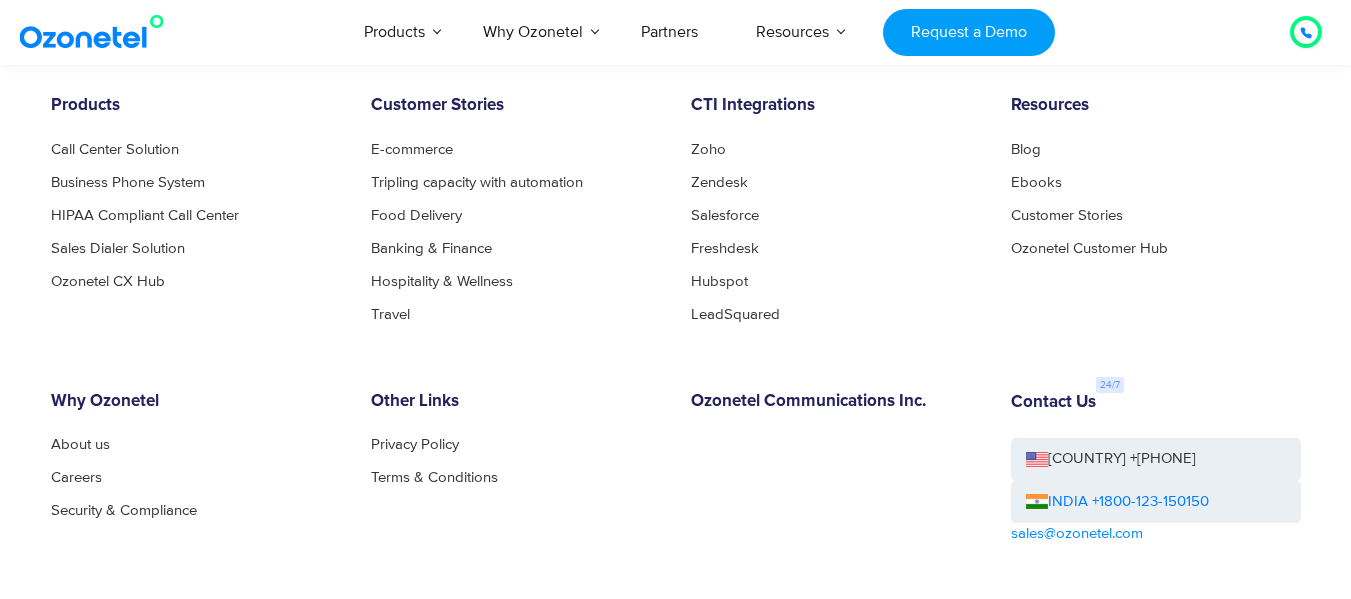 scroll, scrollTop: 10900, scrollLeft: 0, axis: vertical 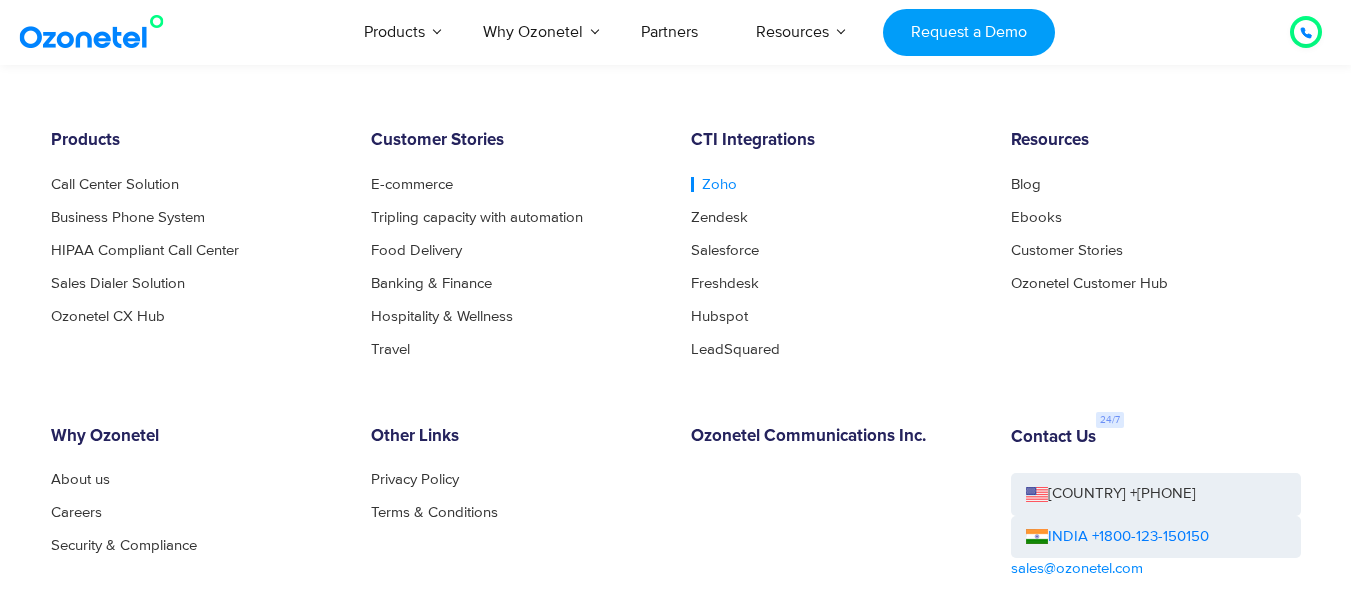 click on "Zoho" at bounding box center (714, 184) 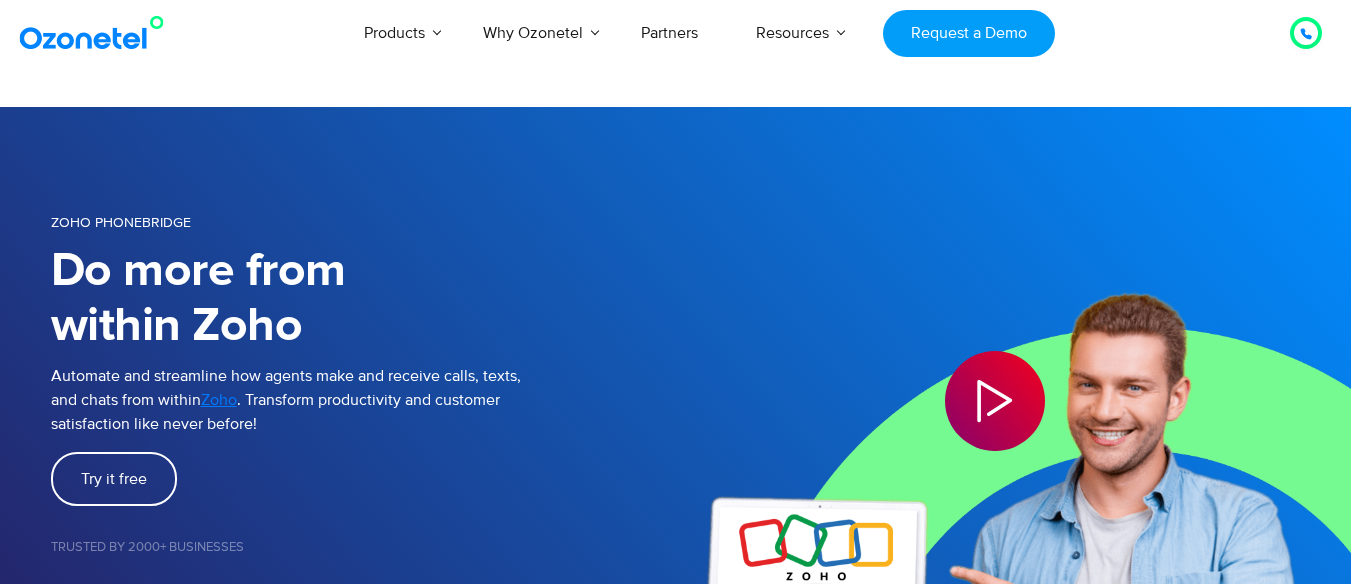scroll, scrollTop: 0, scrollLeft: 0, axis: both 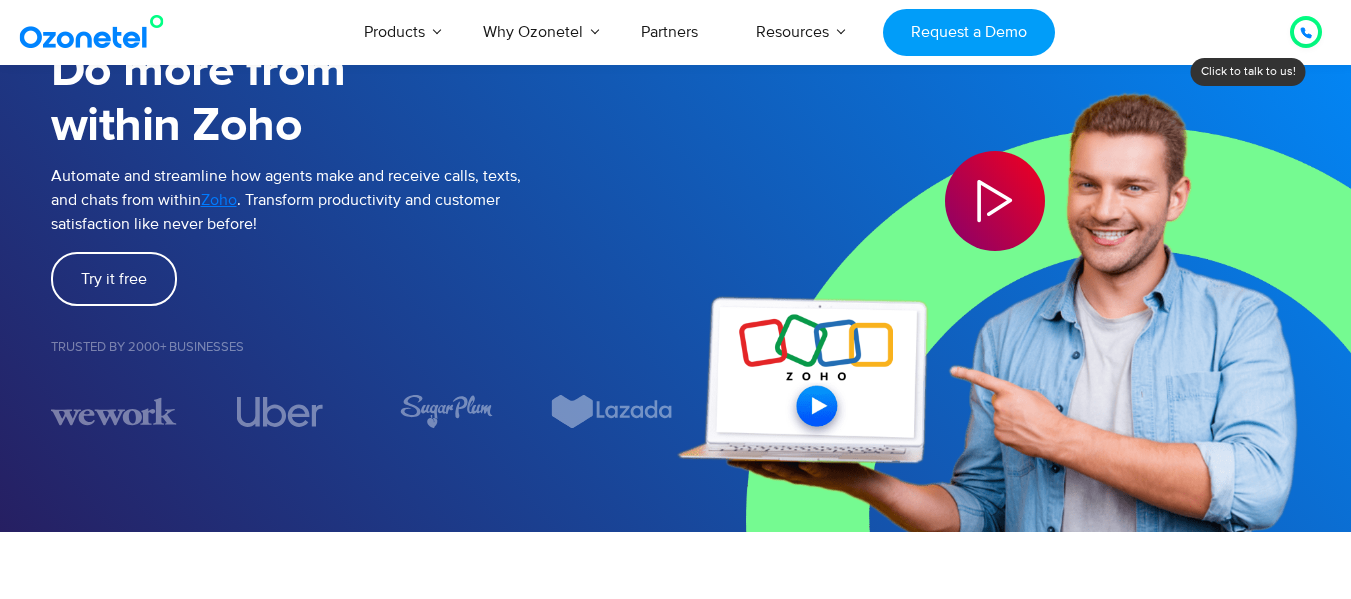 click at bounding box center [1014, 219] 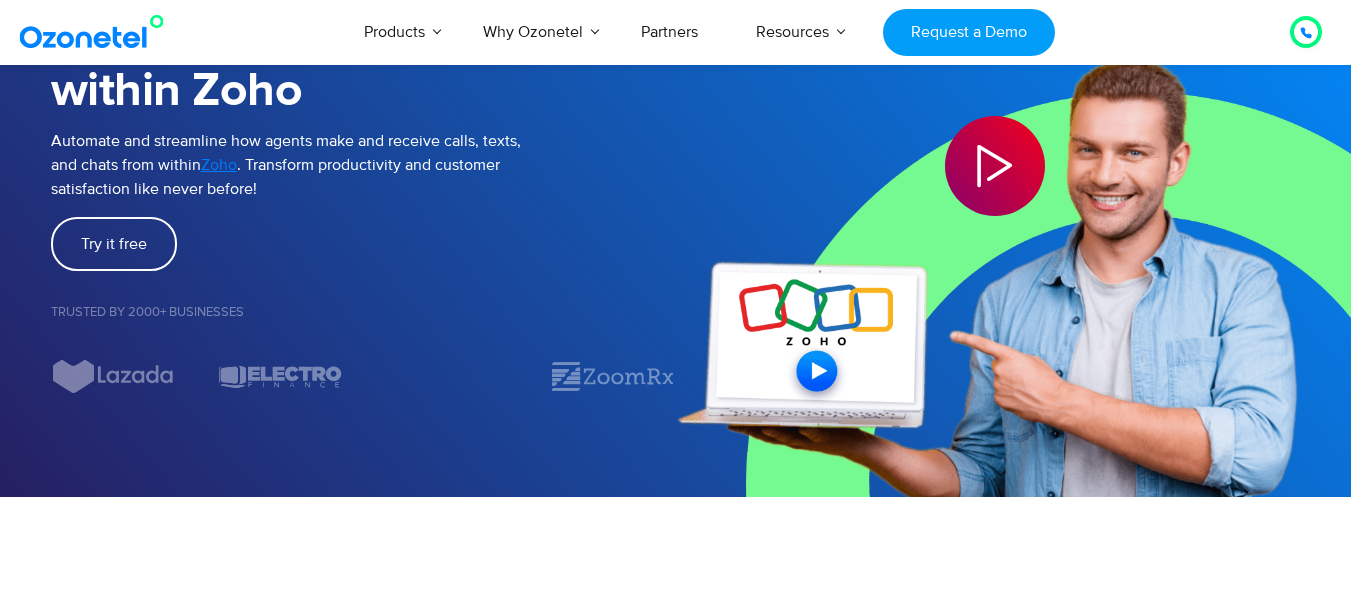 scroll, scrollTop: 200, scrollLeft: 0, axis: vertical 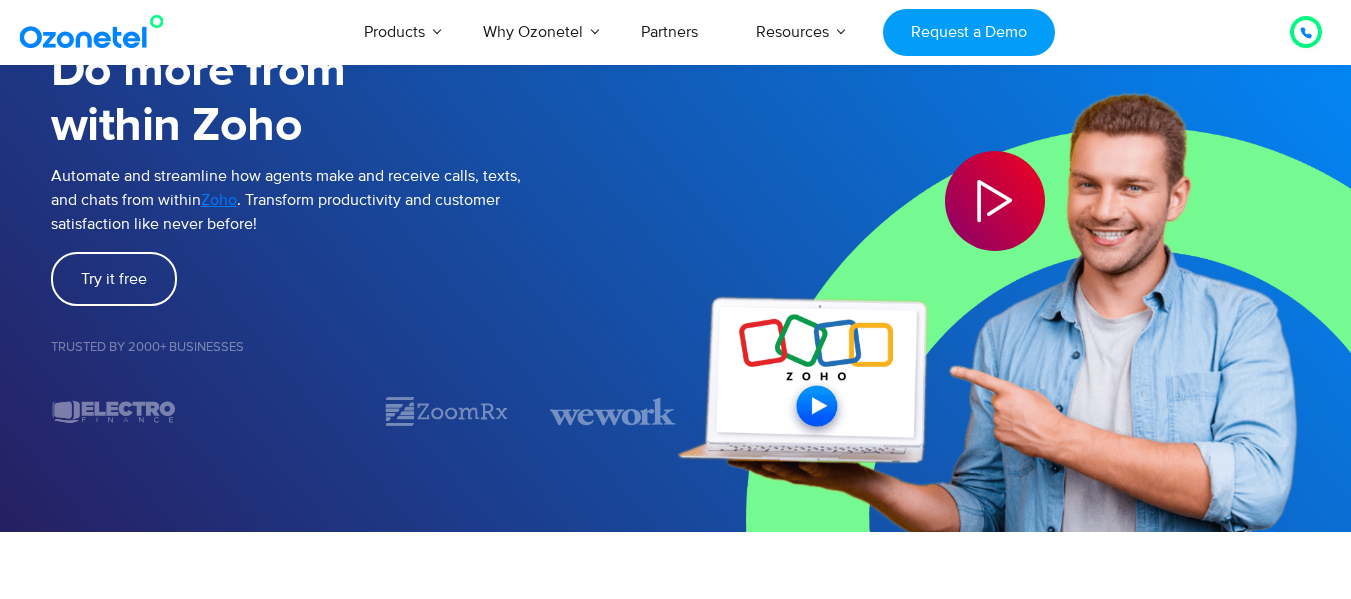 click on "Automate and streamline how agents make and receive calls, texts, and chats from within  Zoho  . Transform productivity and customer satisfaction like never before!​" at bounding box center [363, 200] 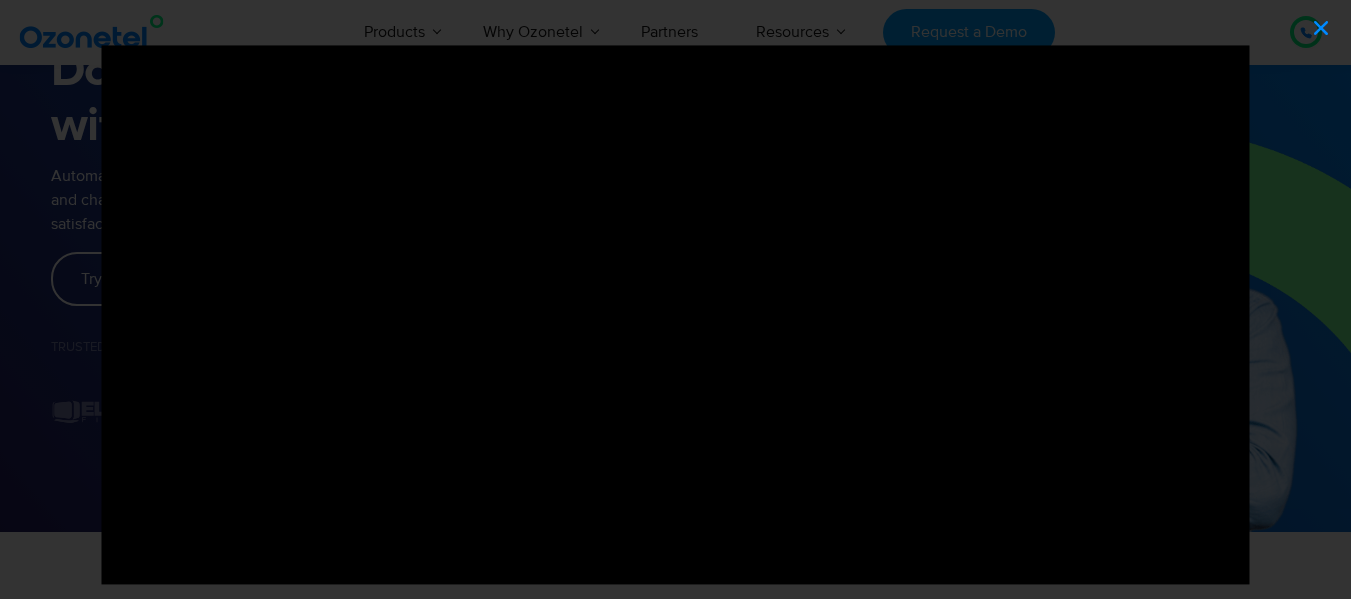 click at bounding box center [1321, 28] 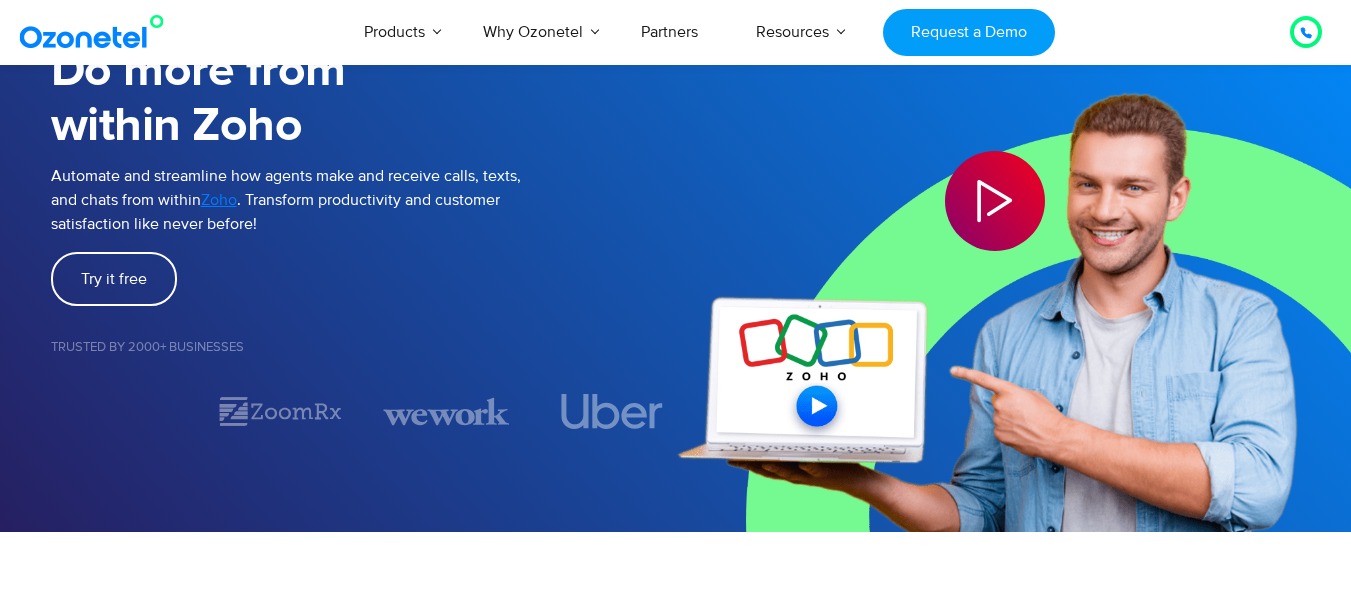 click at bounding box center [995, 201] 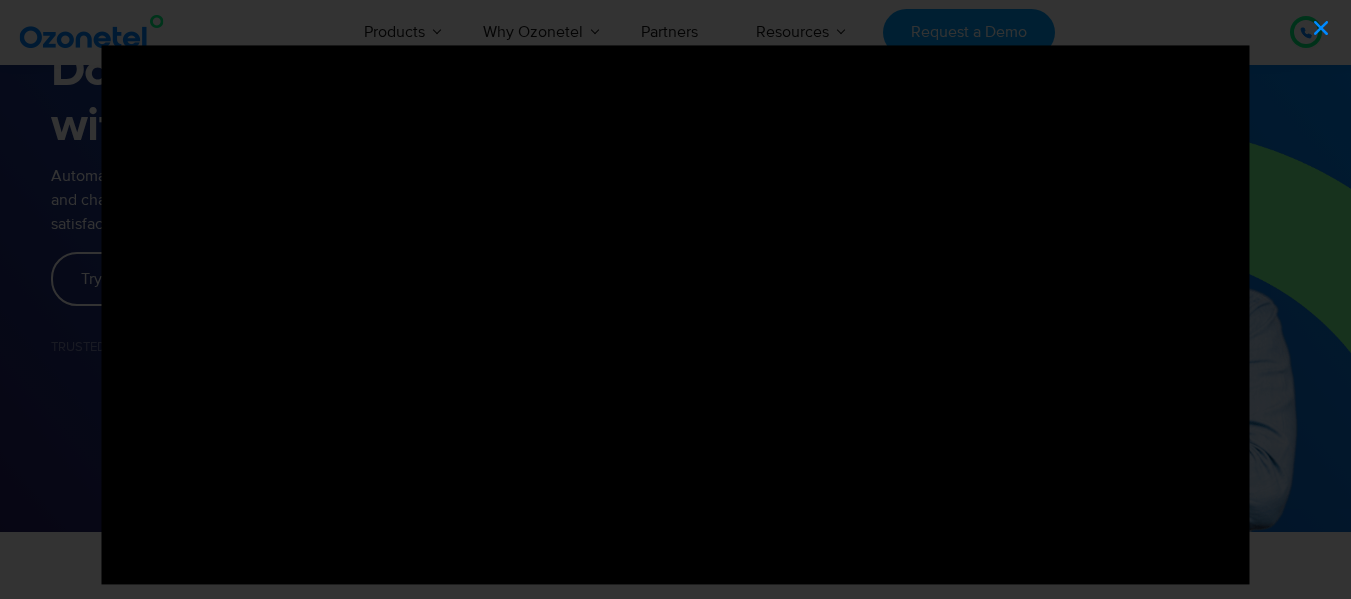click at bounding box center [1321, 28] 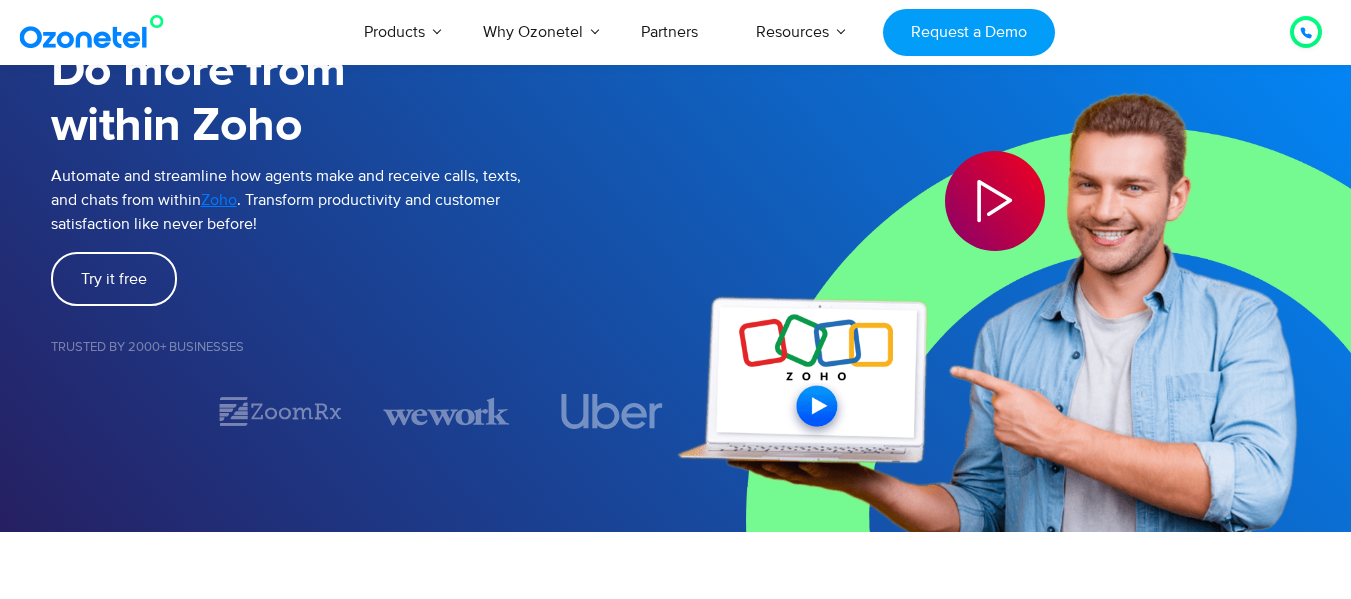 click at bounding box center (1014, 219) 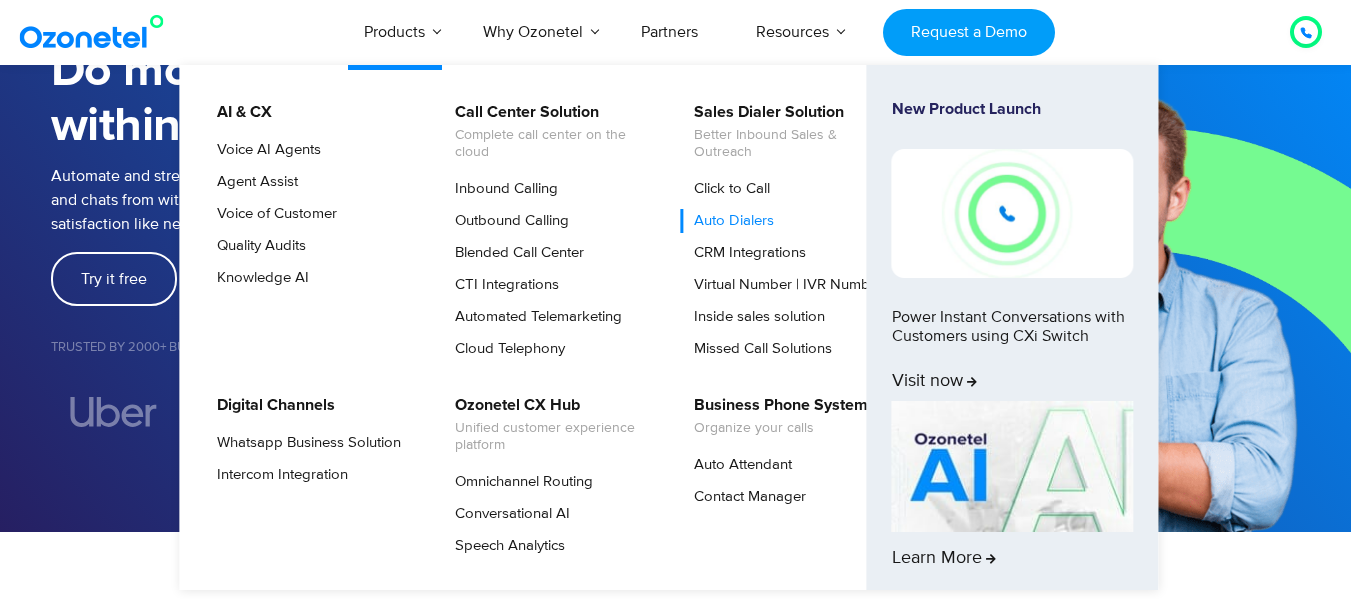 click on "Auto Dialers" at bounding box center [729, 221] 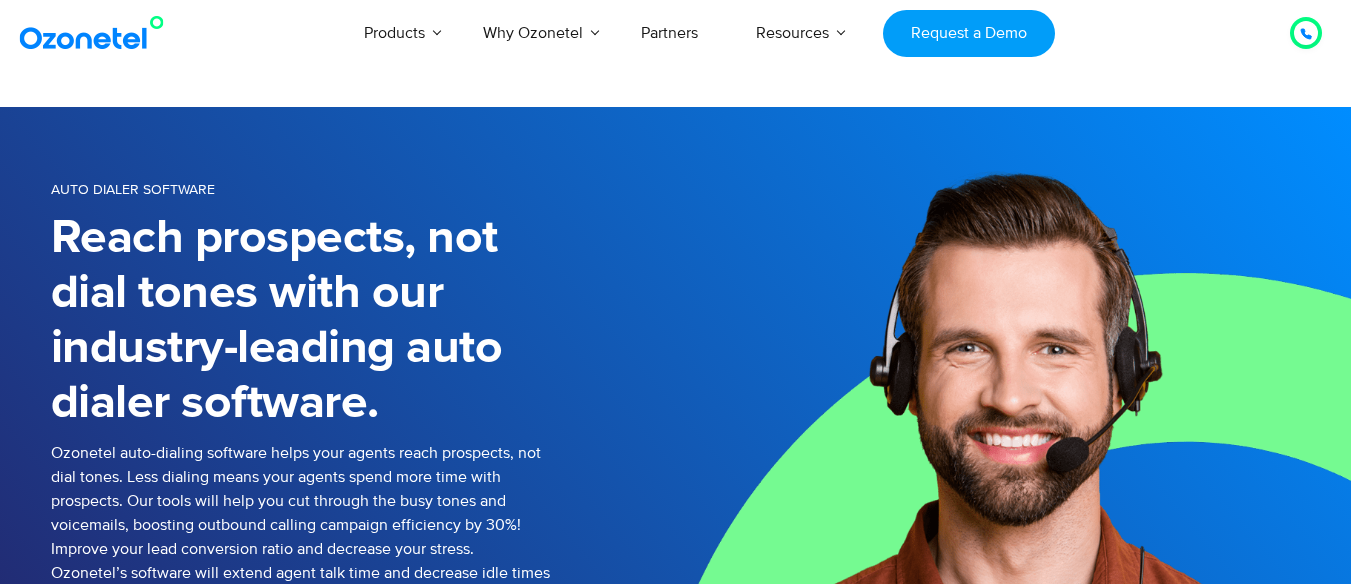 scroll, scrollTop: 0, scrollLeft: 0, axis: both 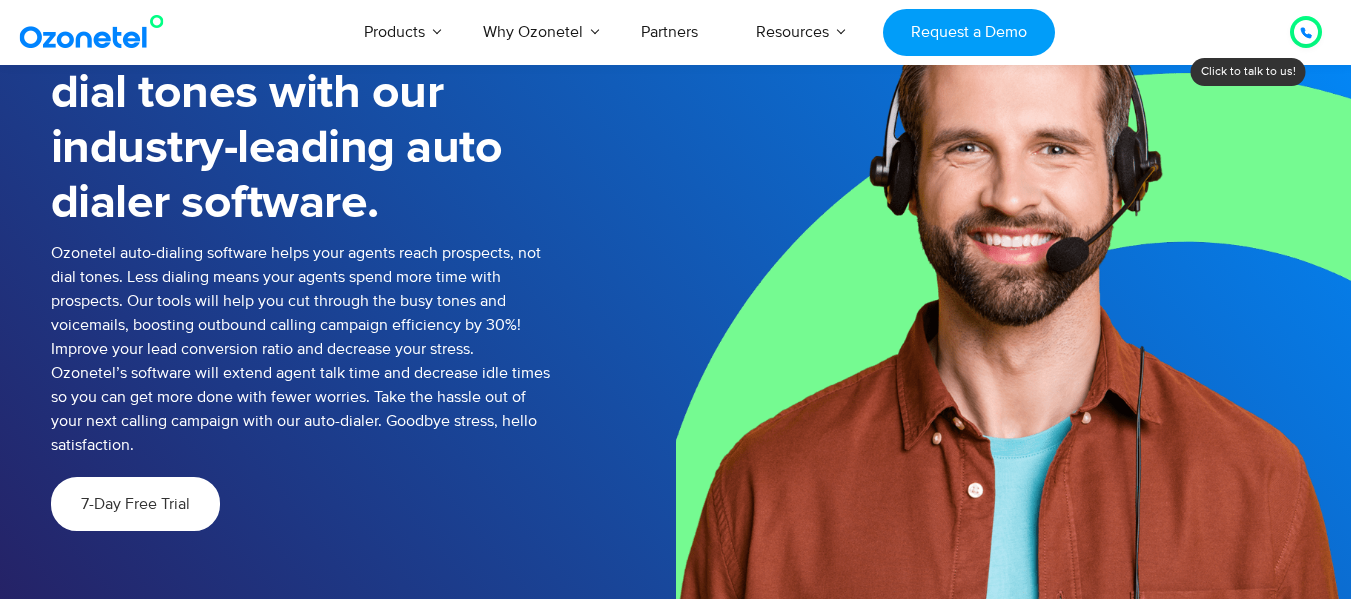 click on "7-Day Free Trial" at bounding box center (135, 504) 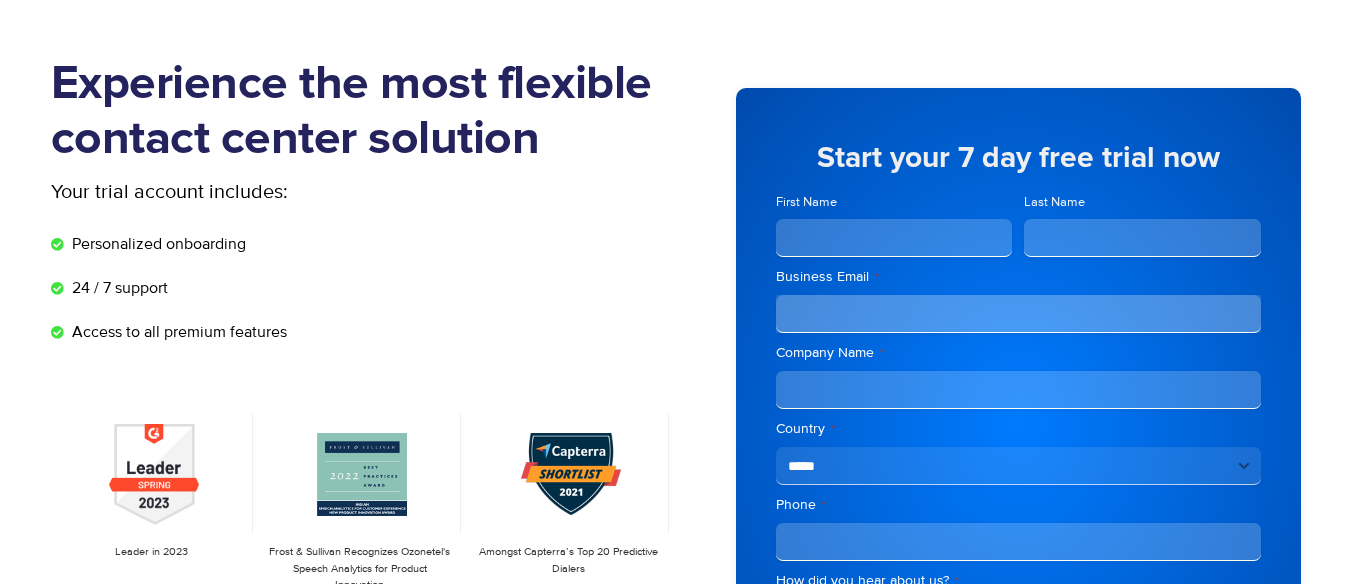 scroll, scrollTop: 100, scrollLeft: 0, axis: vertical 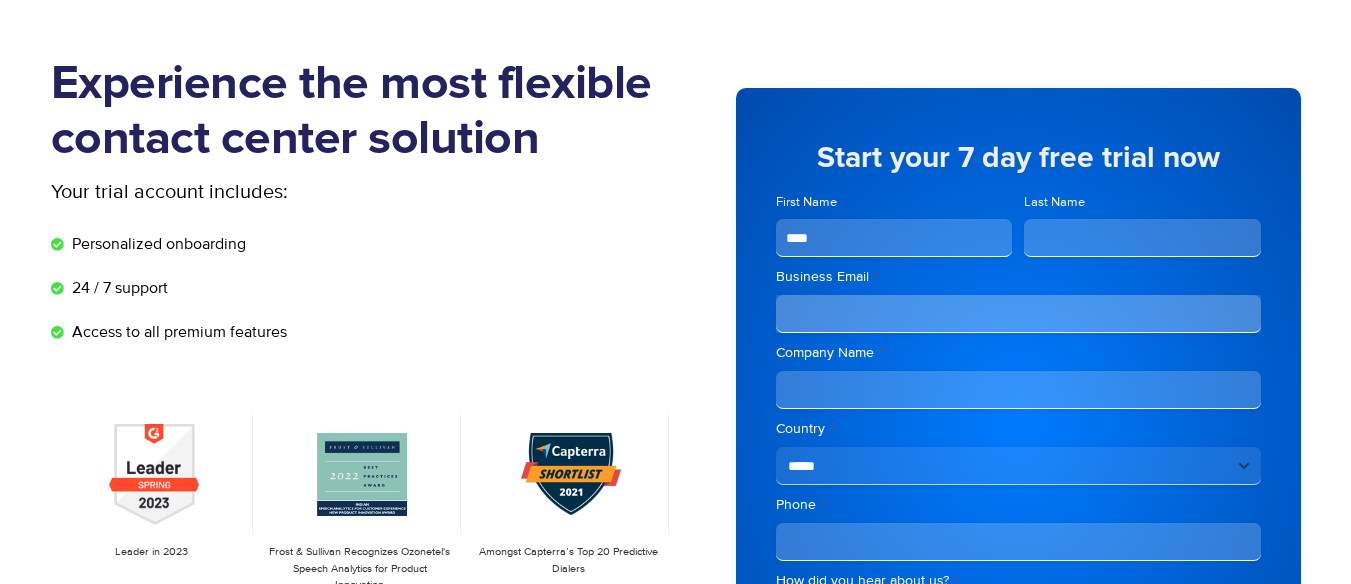 type on "****" 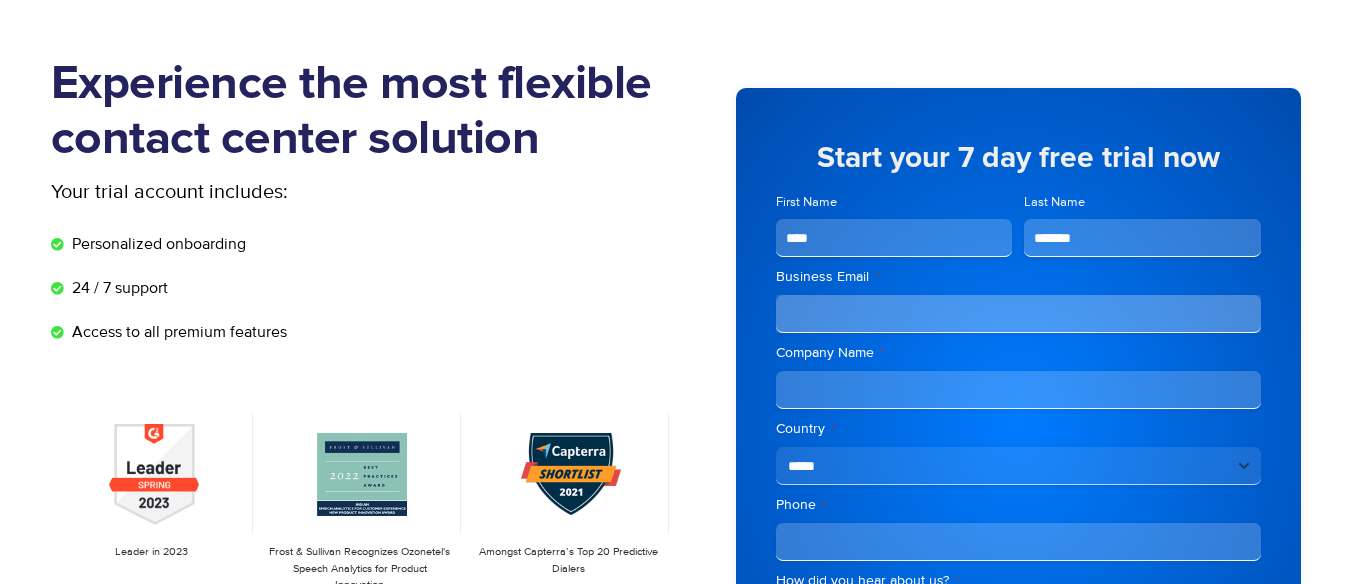 type on "*******" 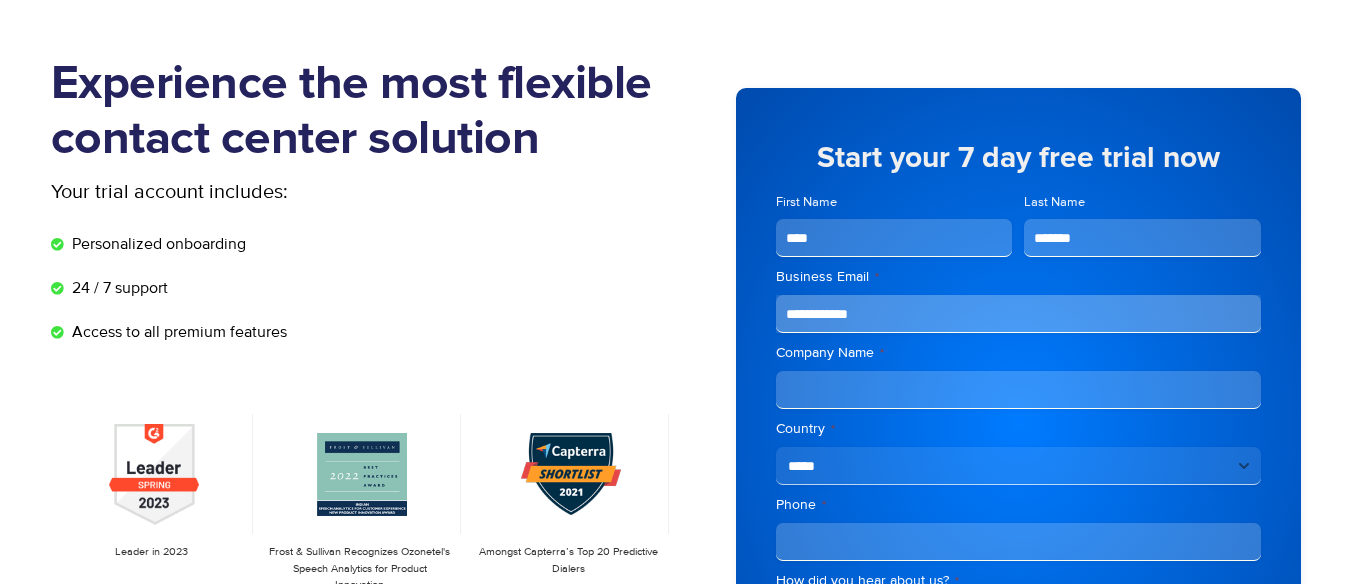 type on "**********" 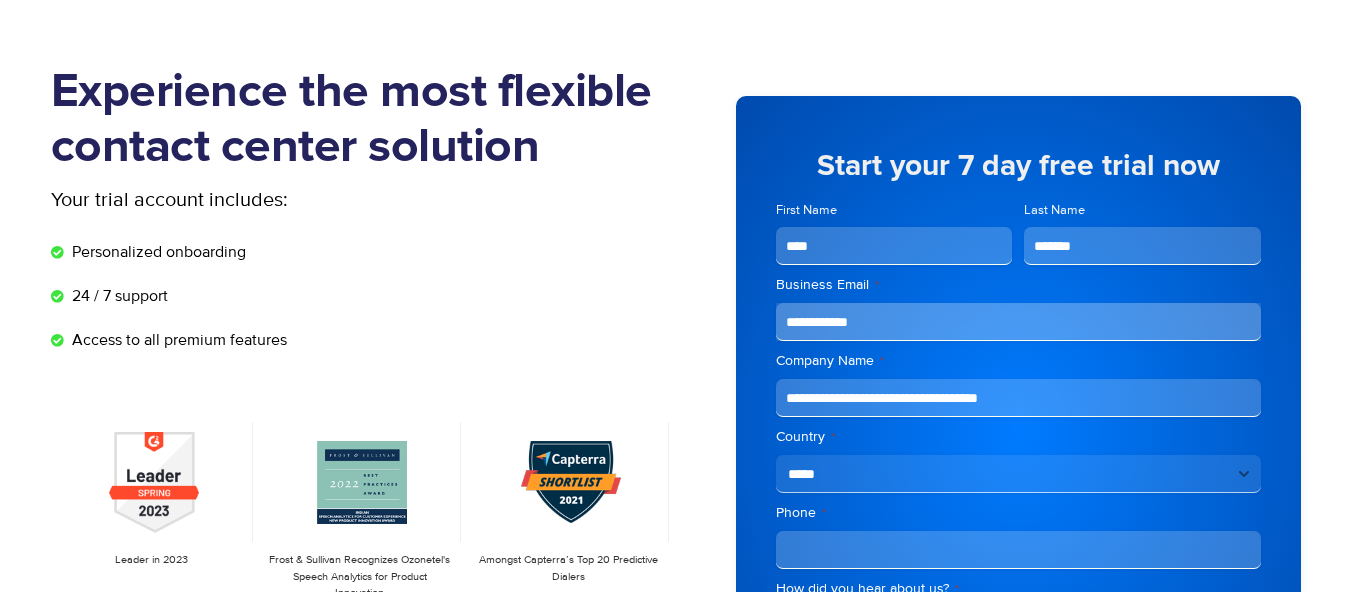 scroll, scrollTop: 200, scrollLeft: 0, axis: vertical 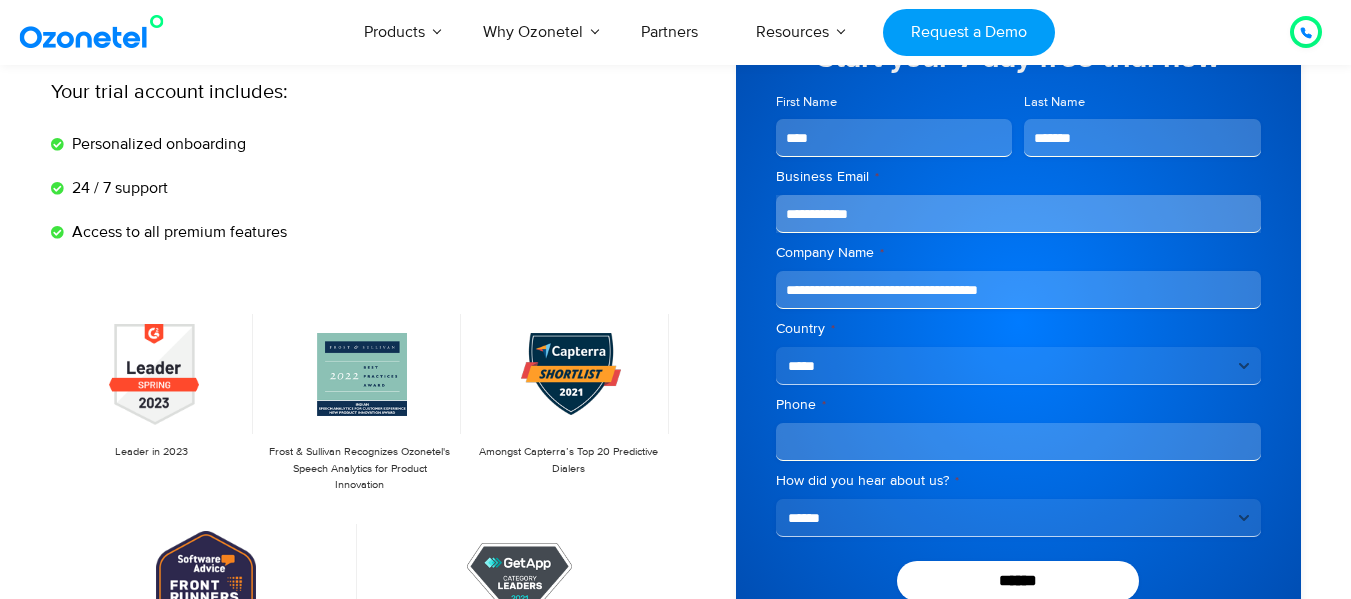 type on "**********" 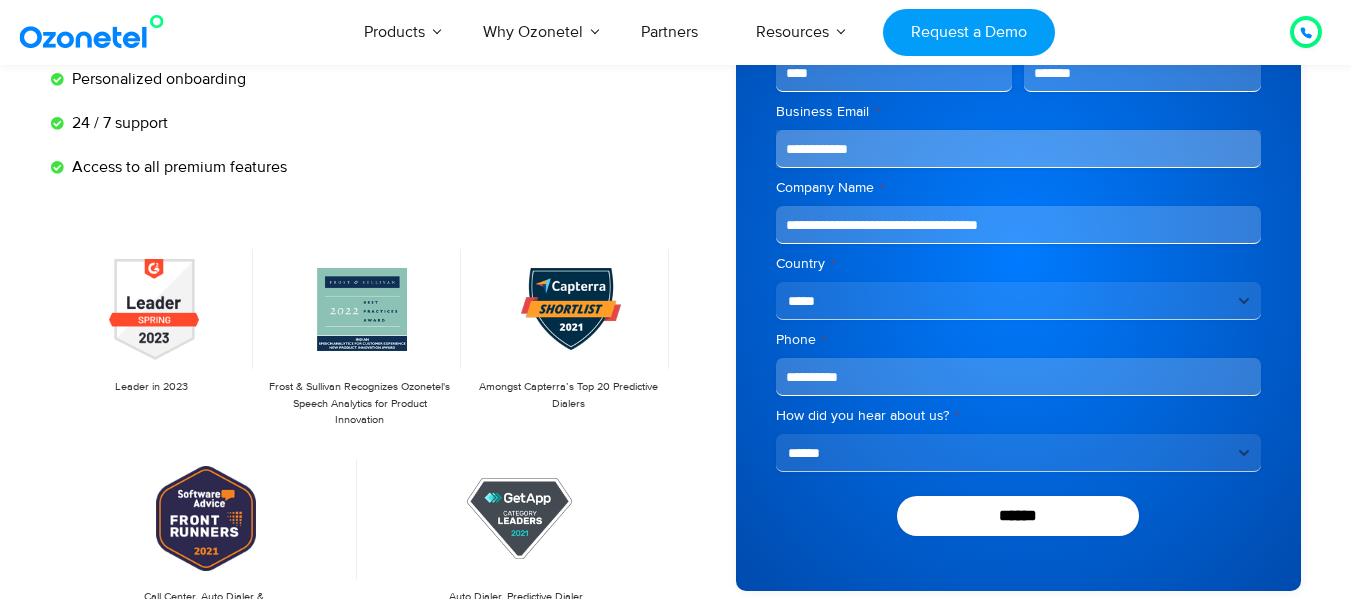 scroll, scrollTop: 300, scrollLeft: 0, axis: vertical 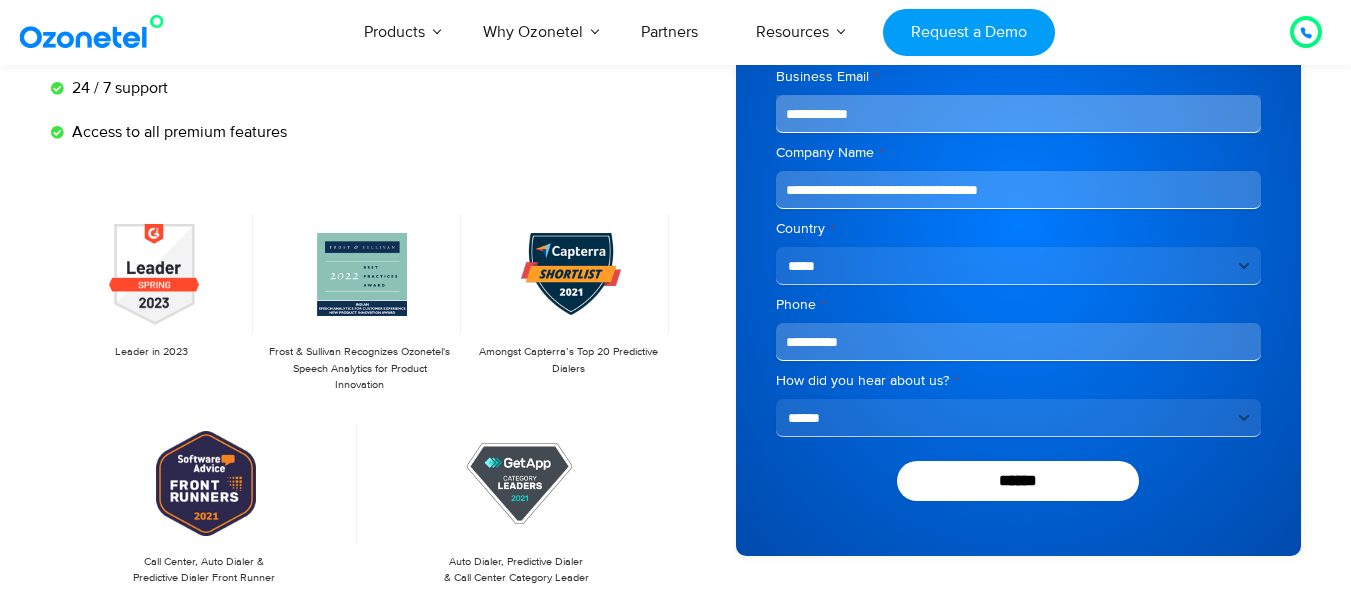 type on "**********" 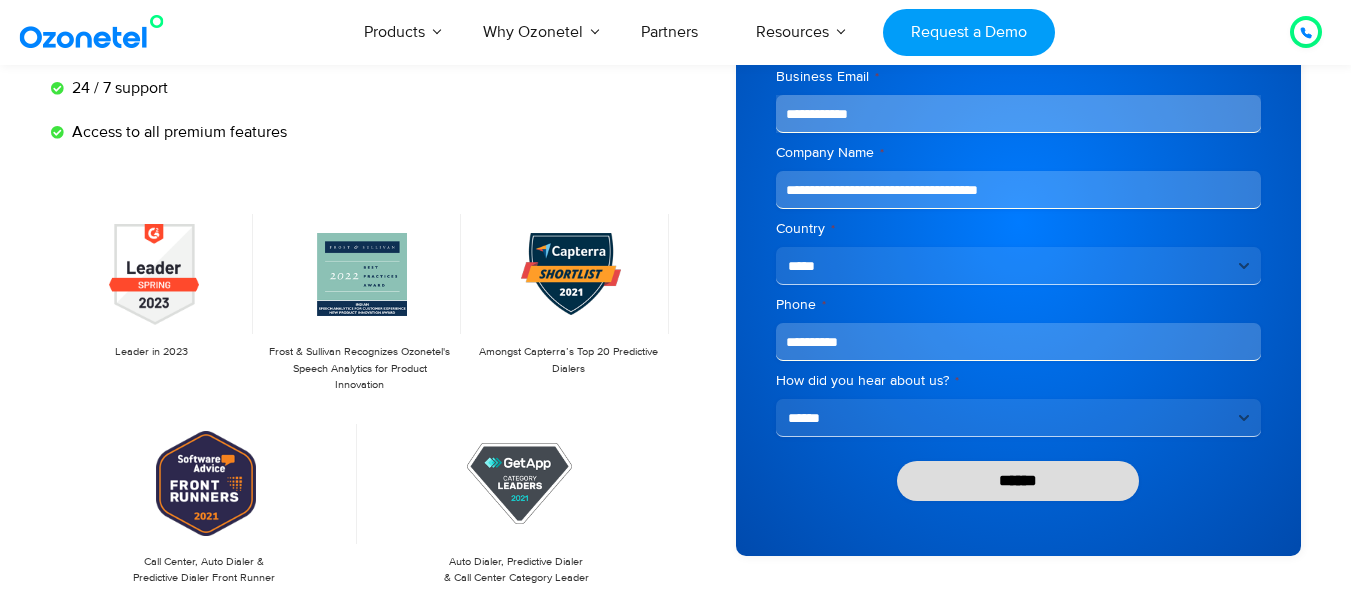 click on "******" at bounding box center (1018, 481) 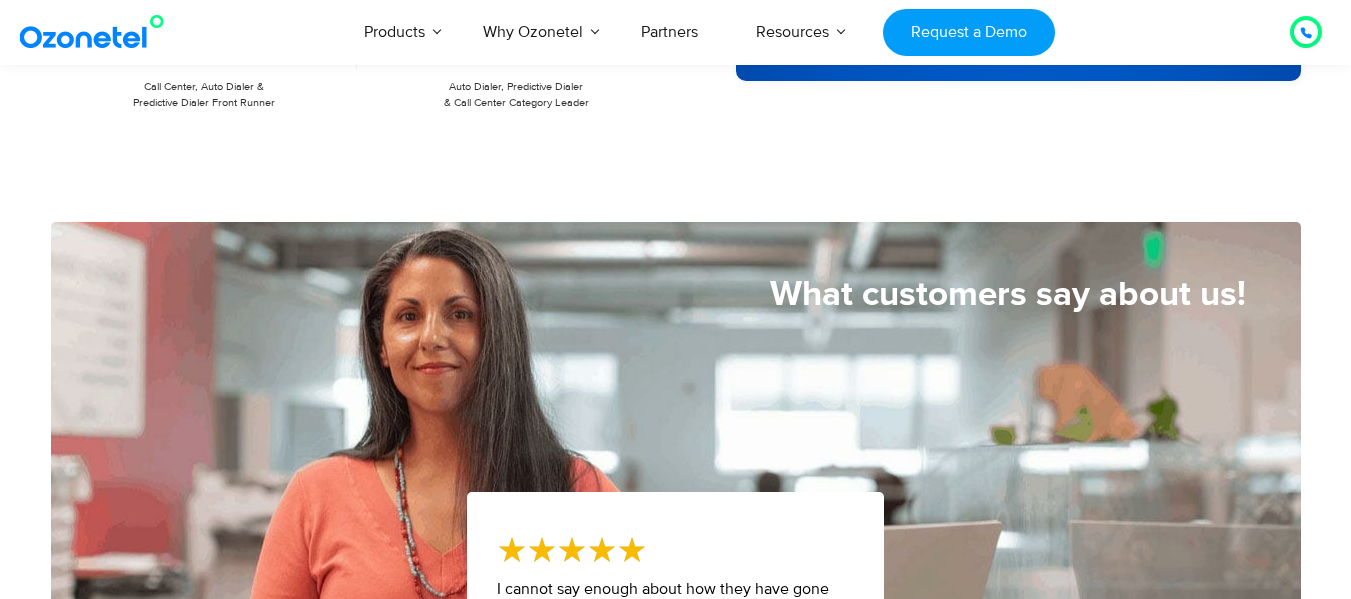 scroll, scrollTop: 800, scrollLeft: 0, axis: vertical 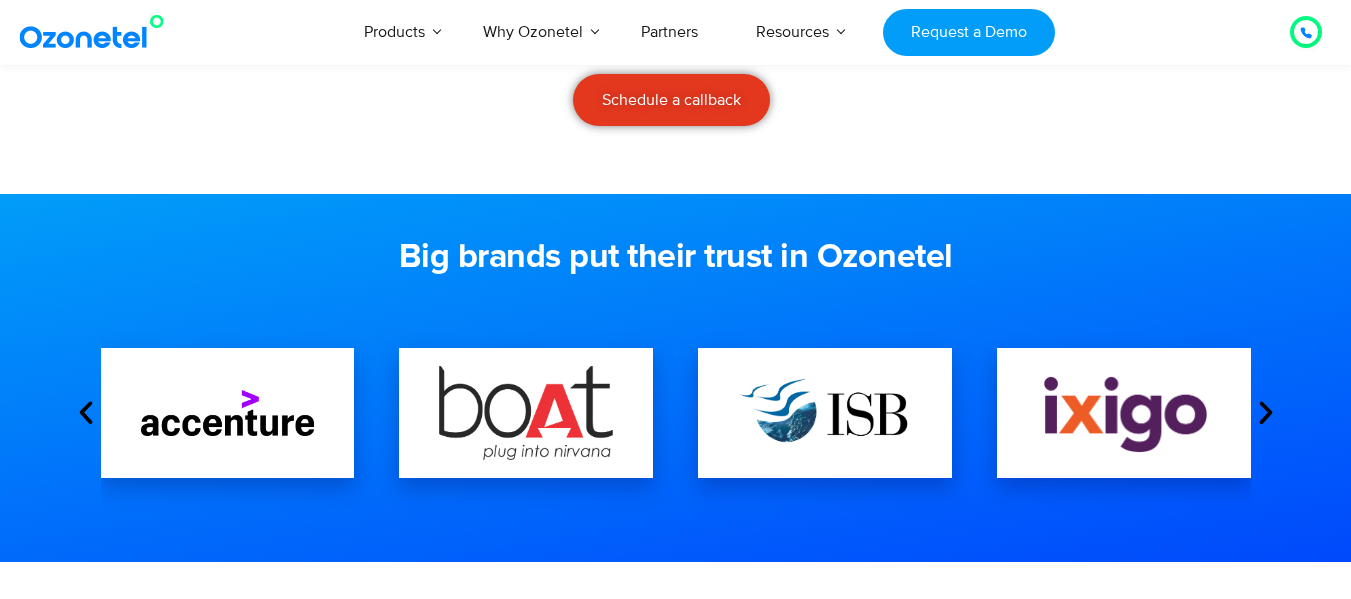 click at bounding box center [1266, 413] 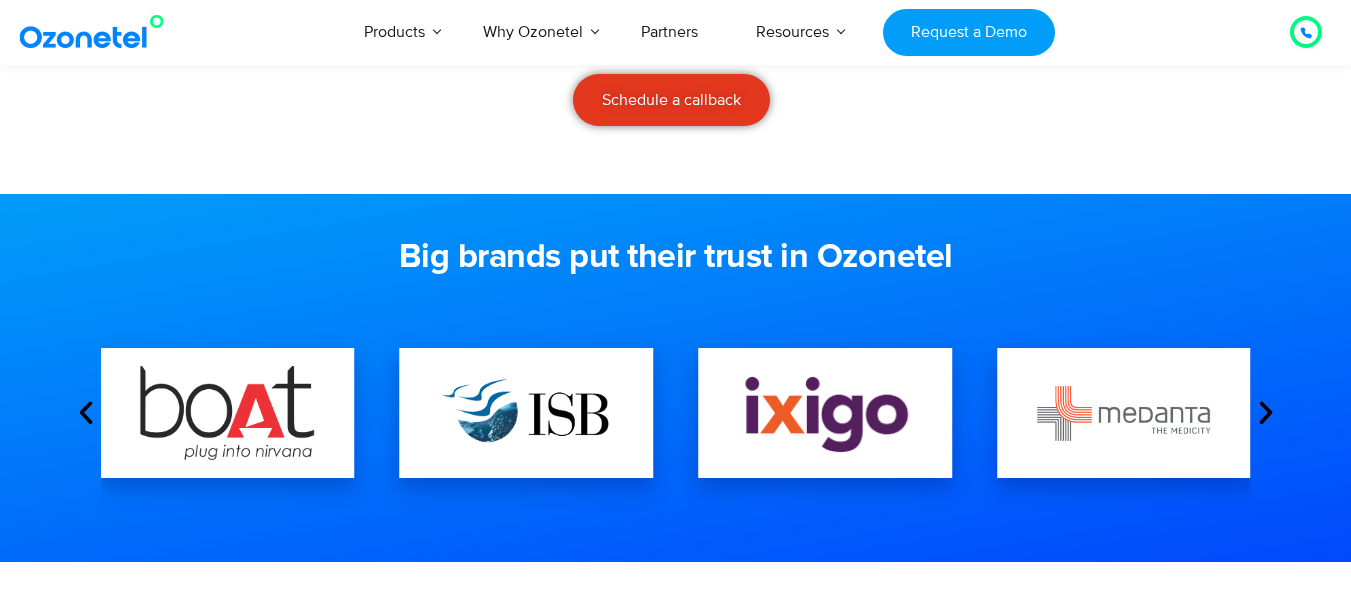 click at bounding box center [1266, 413] 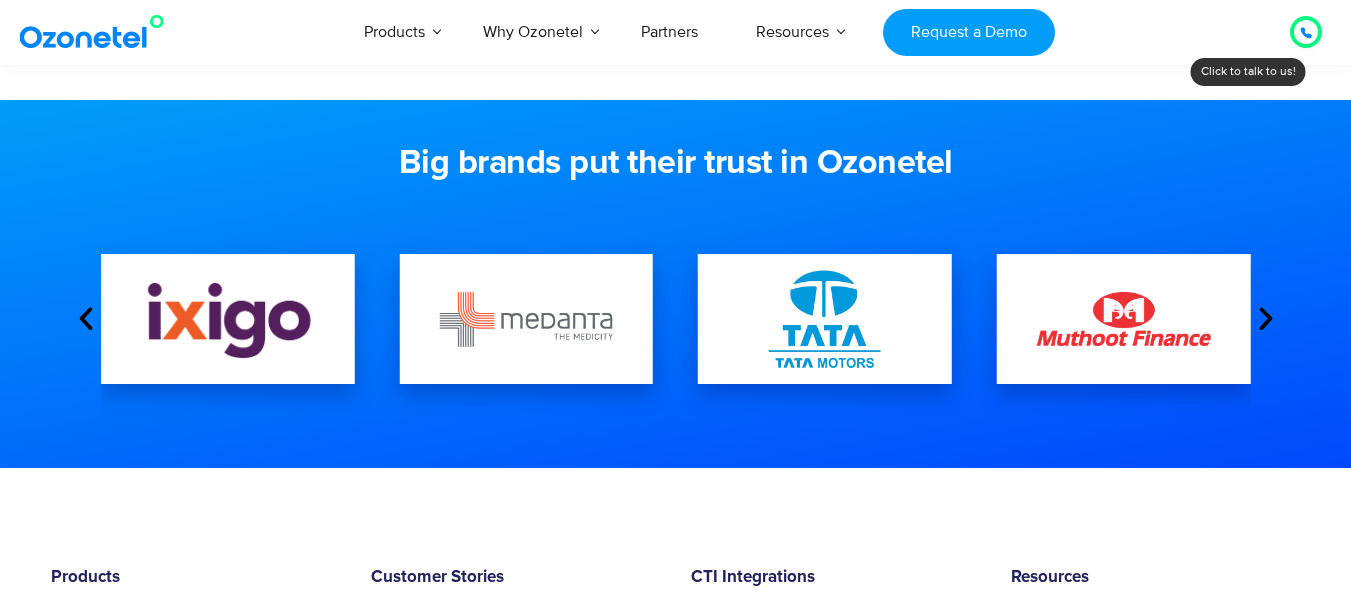 scroll, scrollTop: 587, scrollLeft: 0, axis: vertical 